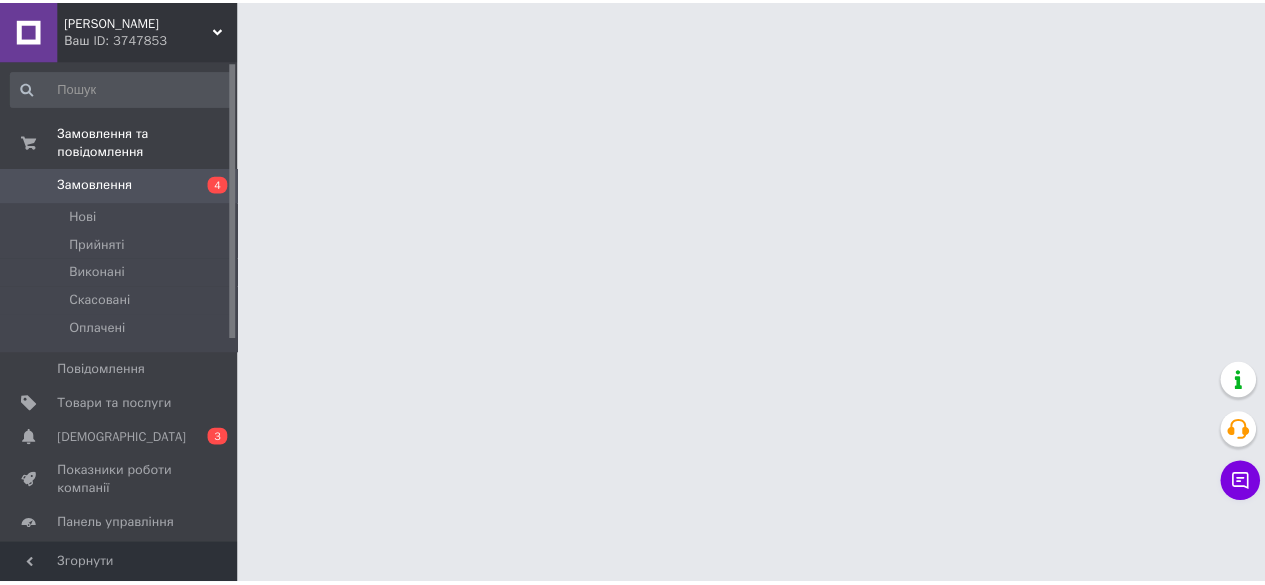 scroll, scrollTop: 0, scrollLeft: 0, axis: both 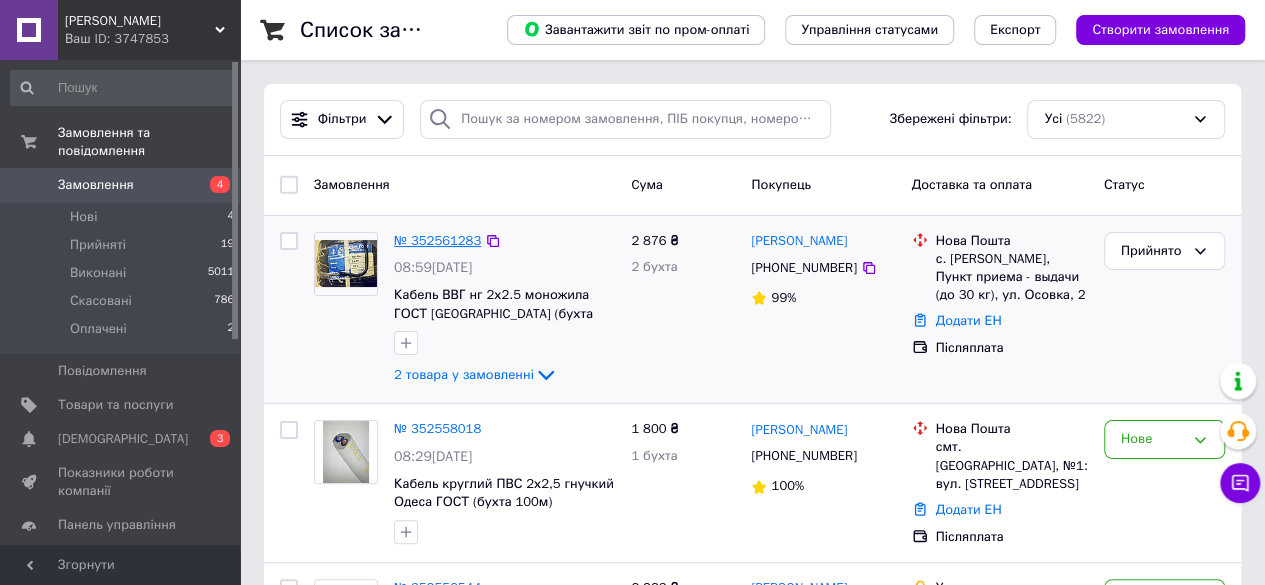 click on "№ 352561283" at bounding box center (437, 240) 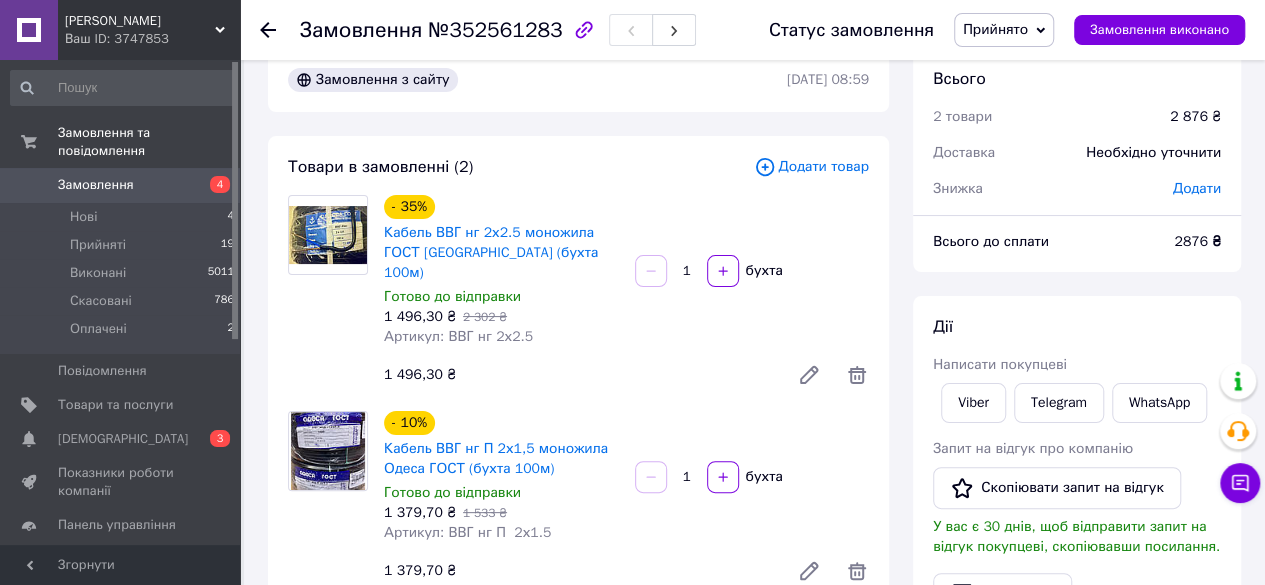 scroll, scrollTop: 34, scrollLeft: 0, axis: vertical 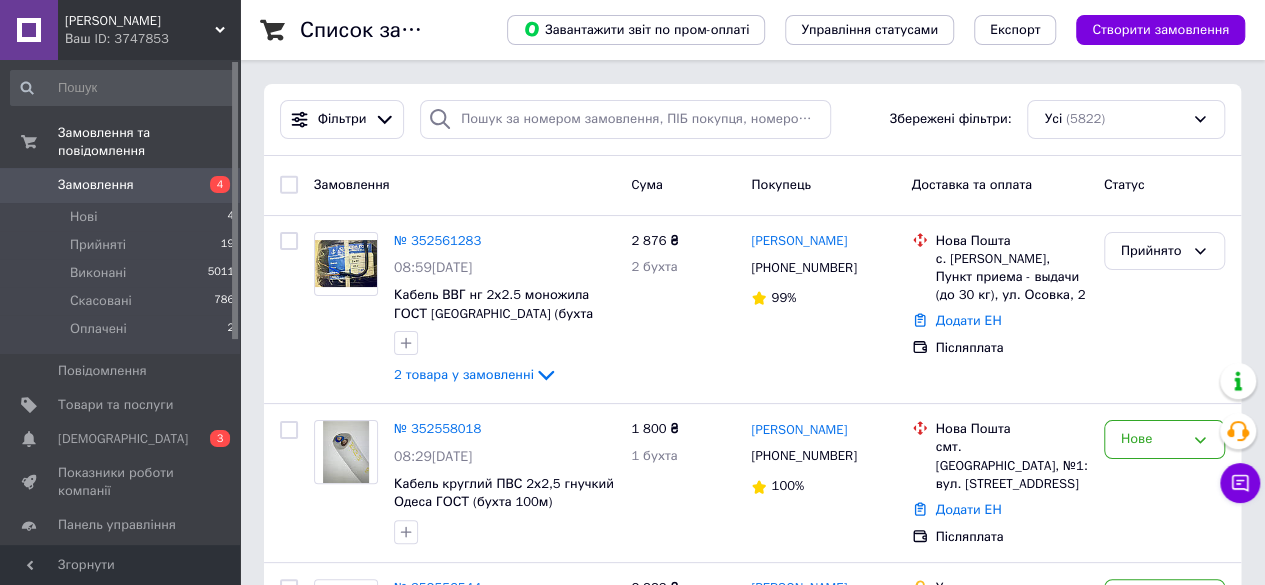 click on "Замовлення" at bounding box center [121, 185] 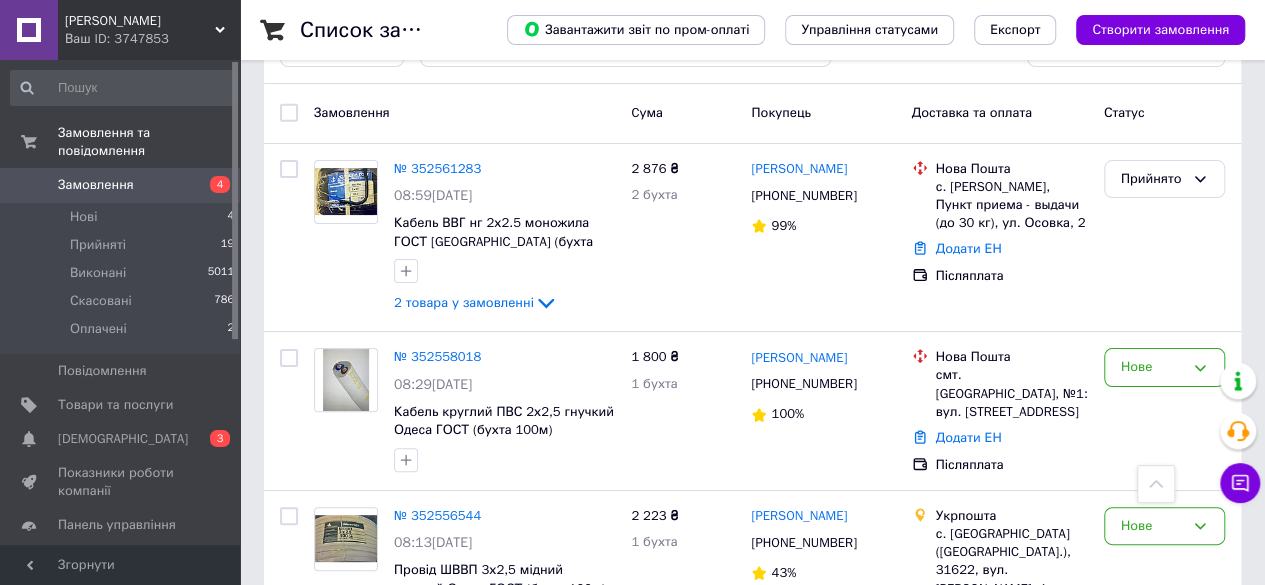 scroll, scrollTop: 0, scrollLeft: 0, axis: both 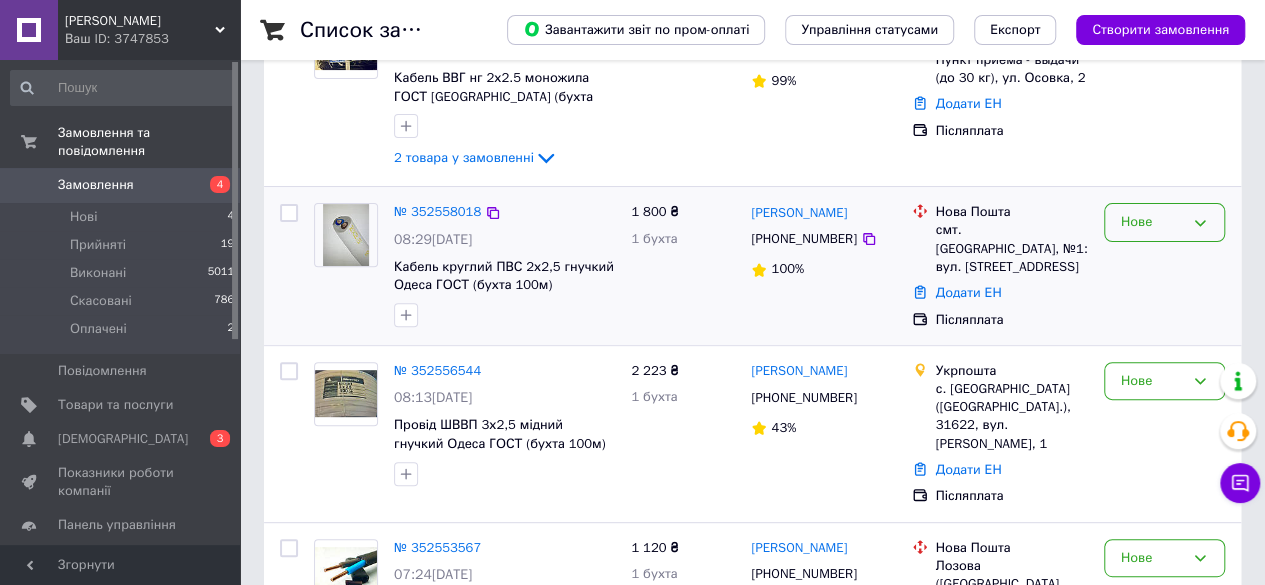 click on "Нове" at bounding box center [1152, 222] 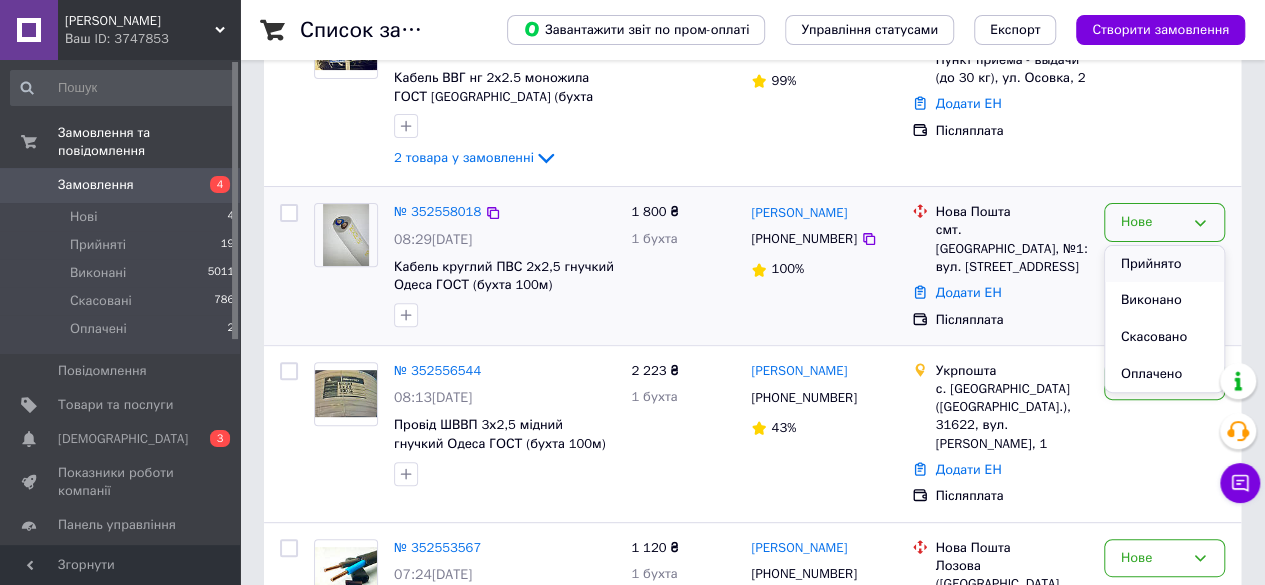 click on "Прийнято" at bounding box center (1164, 264) 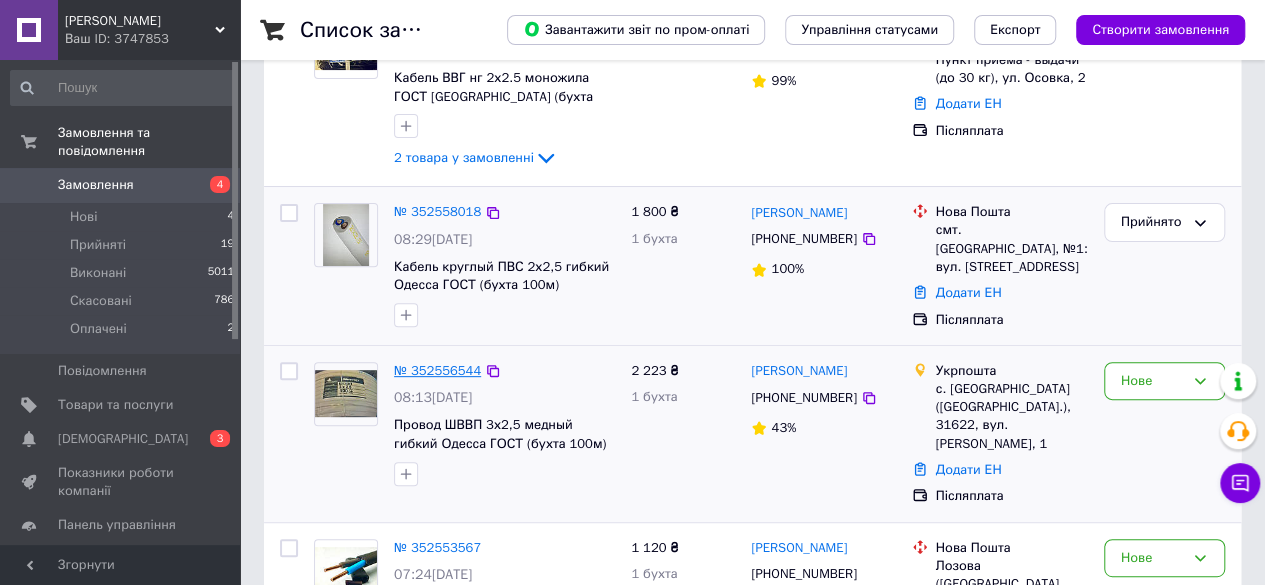 click on "№ 352556544" at bounding box center [437, 370] 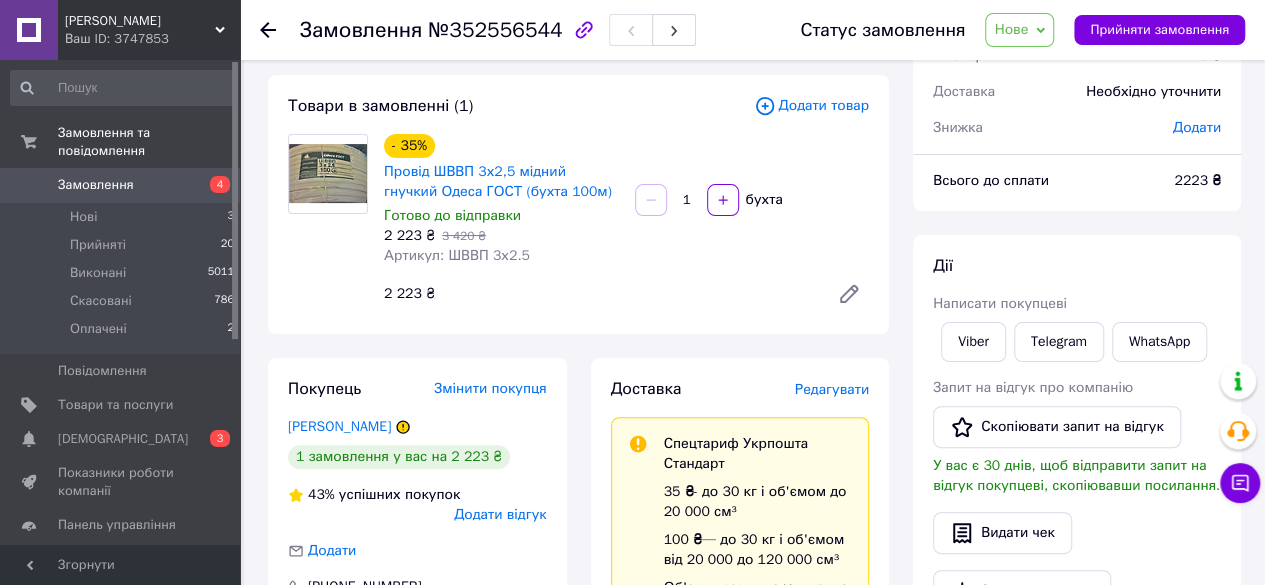 scroll, scrollTop: 96, scrollLeft: 0, axis: vertical 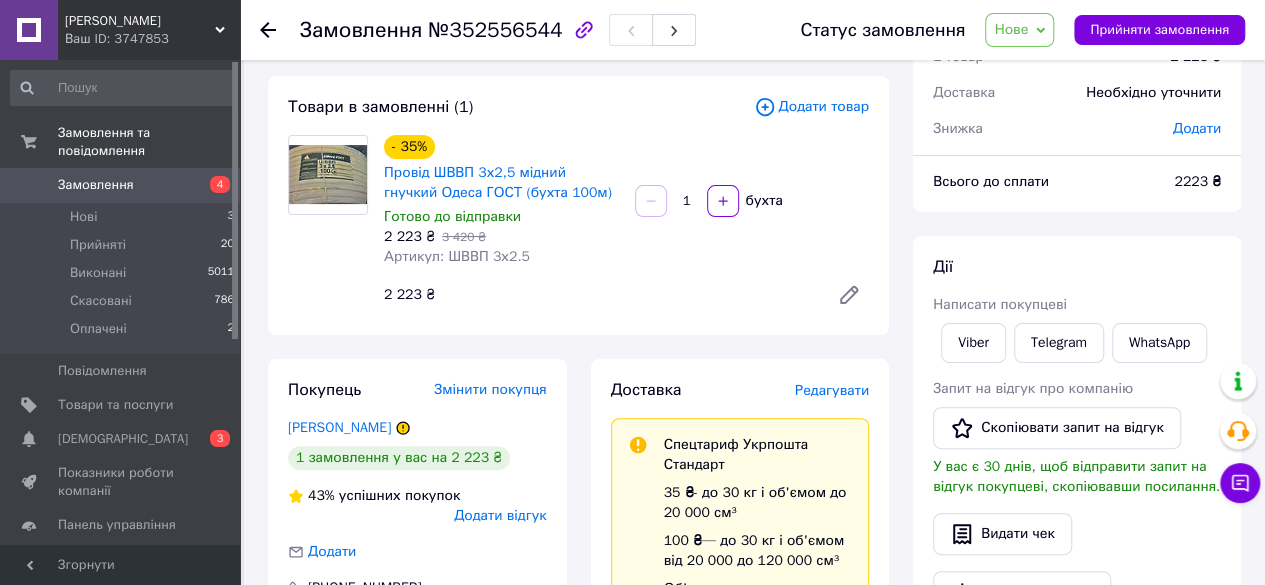 click on "Нове" at bounding box center [1011, 29] 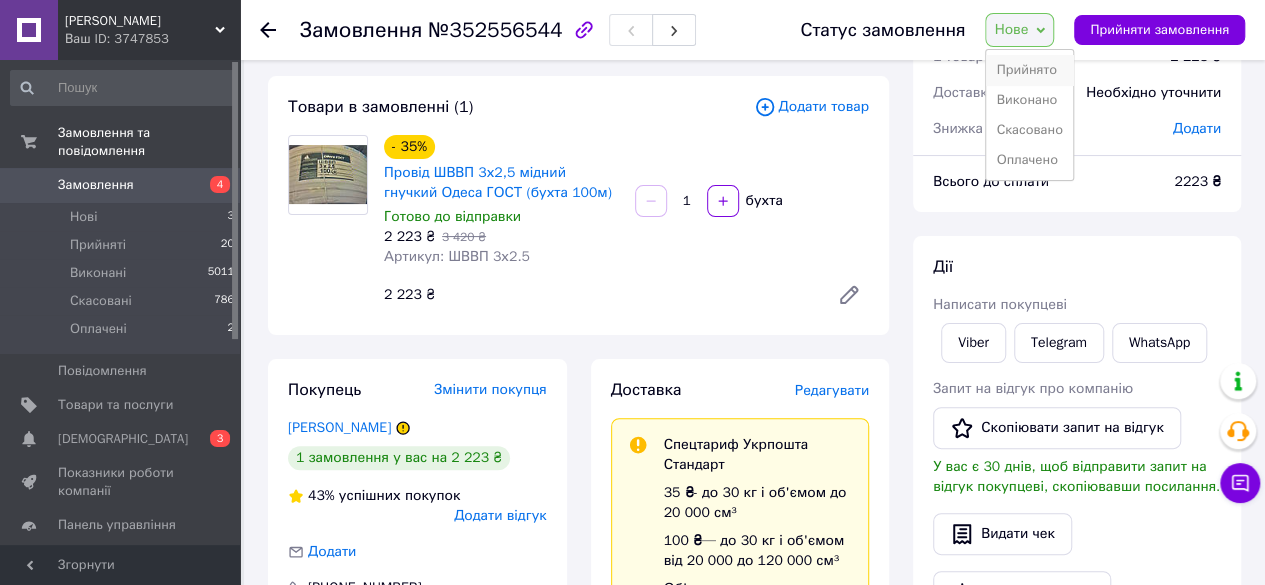 click on "Прийнято" at bounding box center (1029, 70) 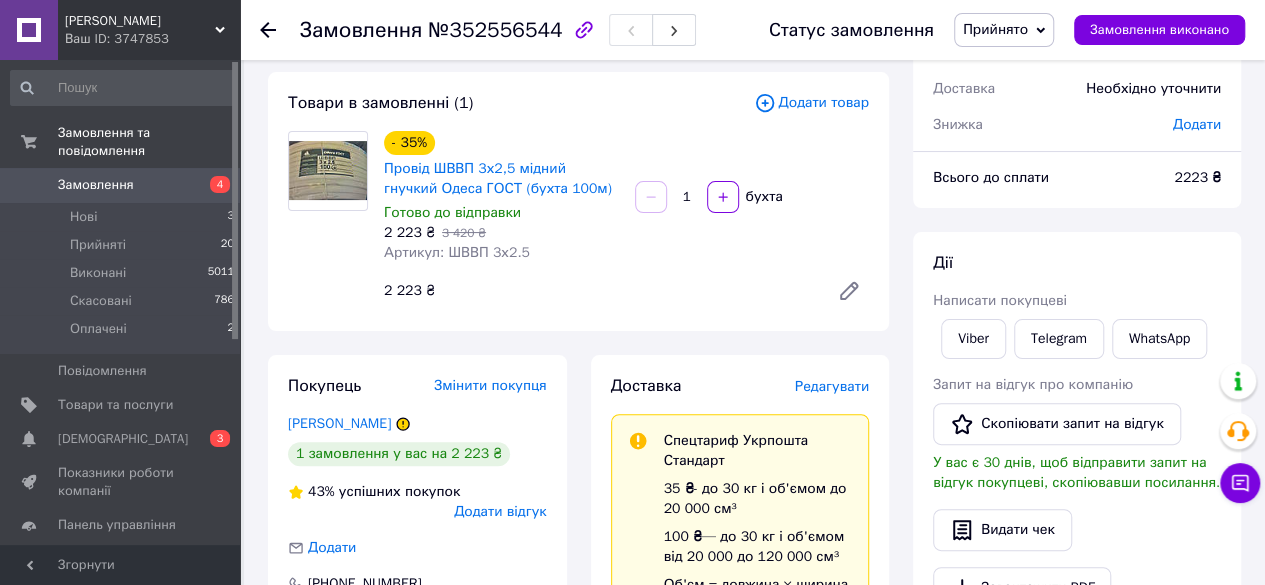 scroll, scrollTop: 99, scrollLeft: 0, axis: vertical 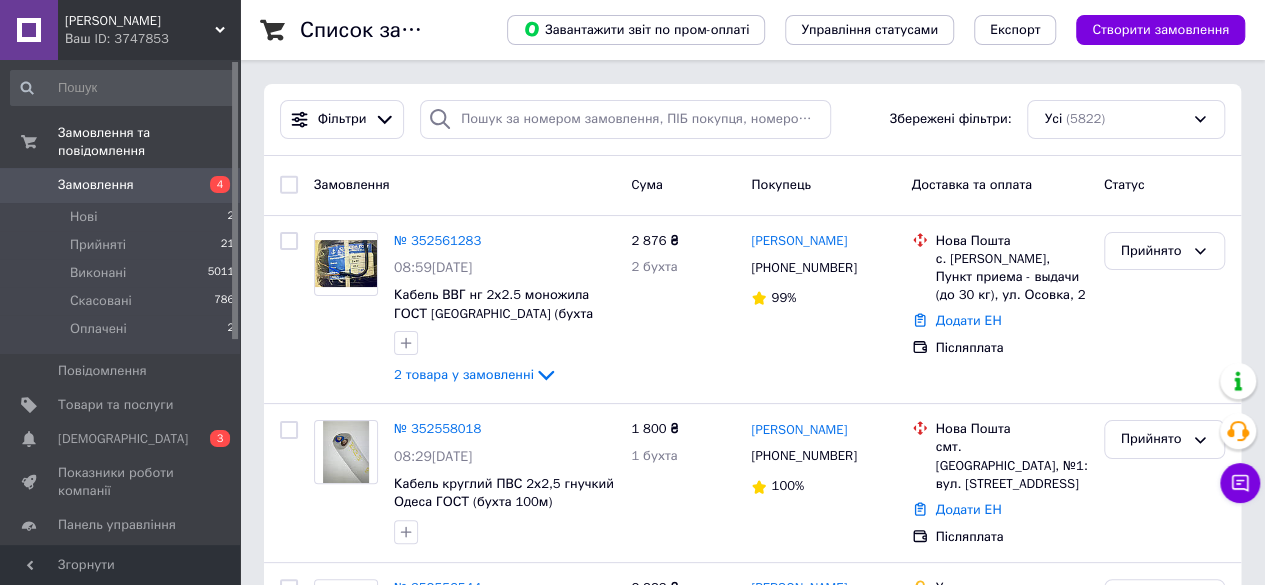 click on "Замовлення" at bounding box center [96, 185] 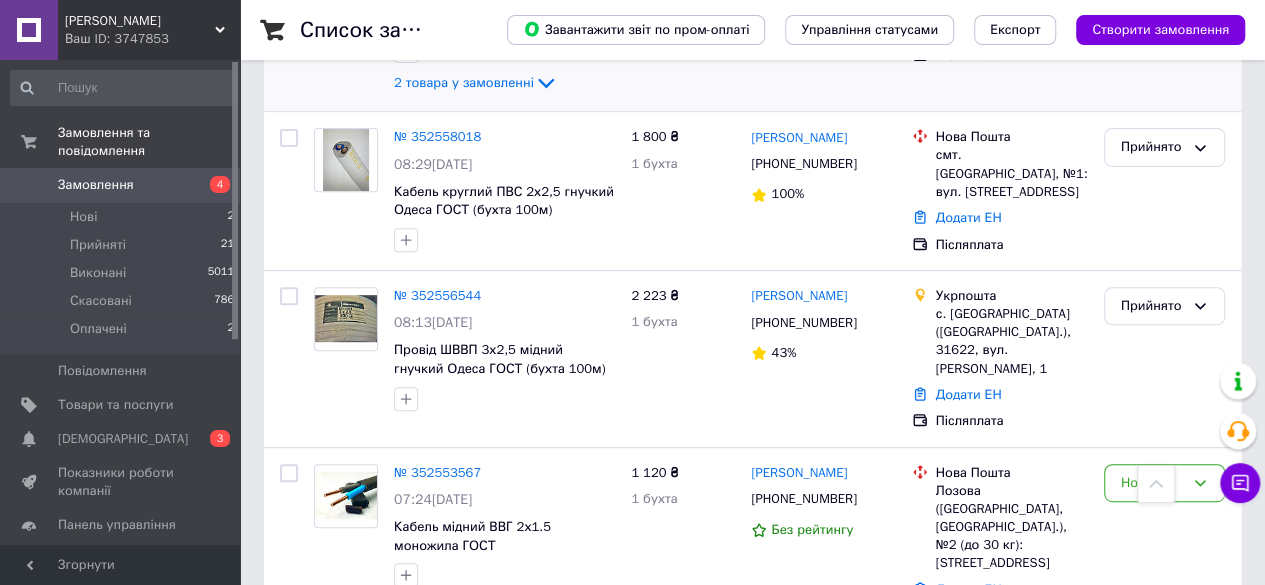scroll, scrollTop: 0, scrollLeft: 0, axis: both 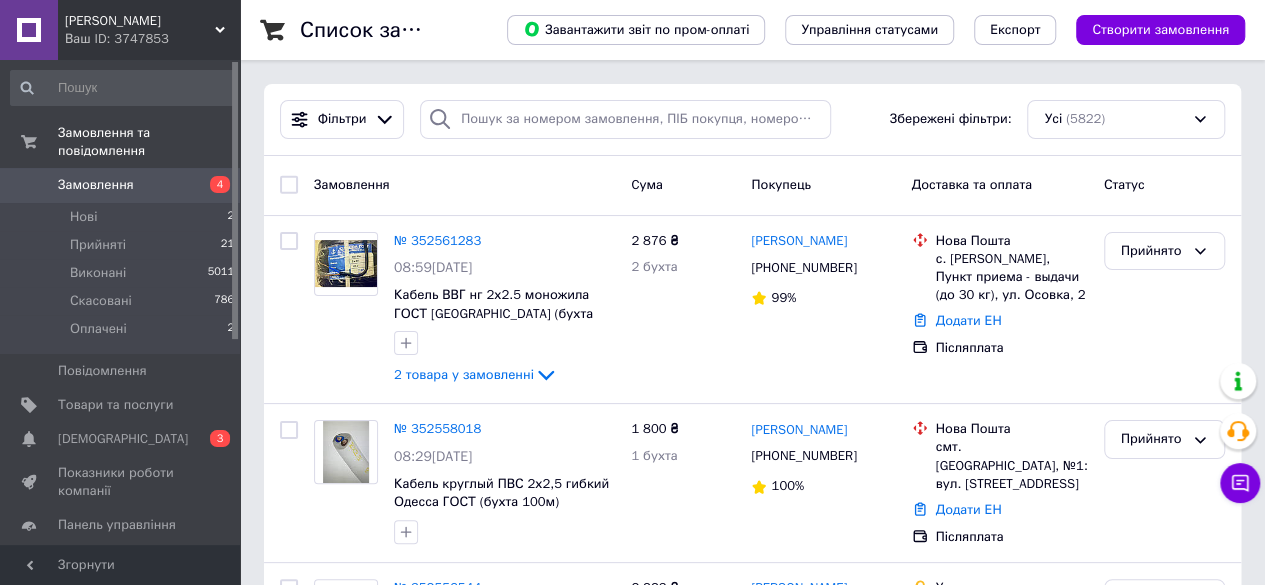 click on "Замовлення" at bounding box center (96, 185) 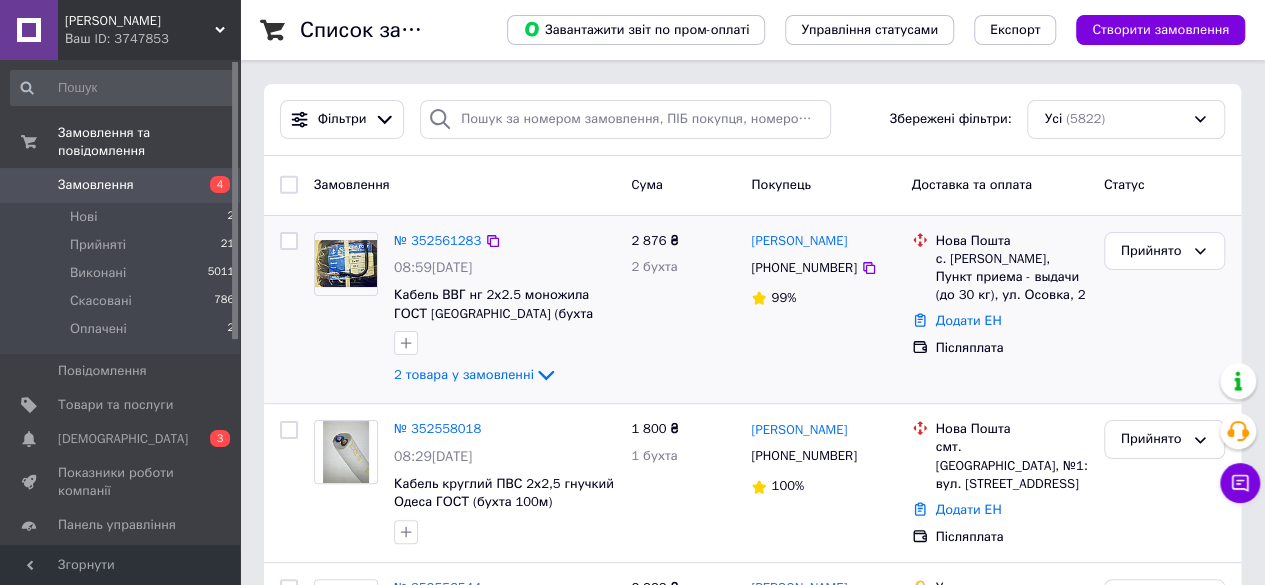 scroll, scrollTop: 2, scrollLeft: 0, axis: vertical 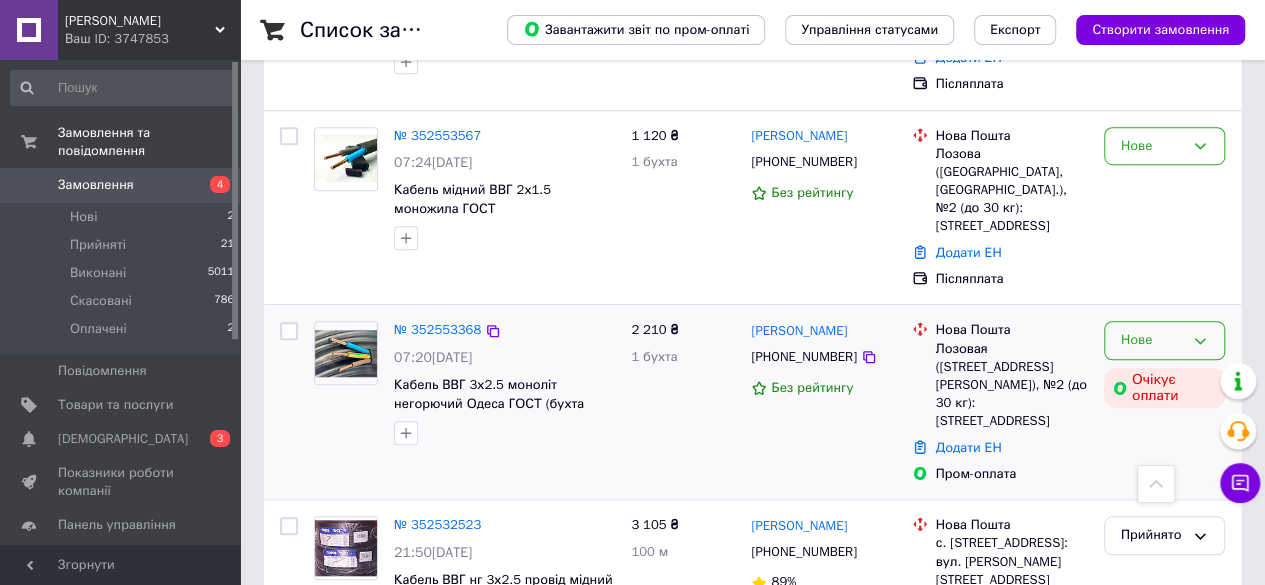 click on "Нове" at bounding box center [1152, 340] 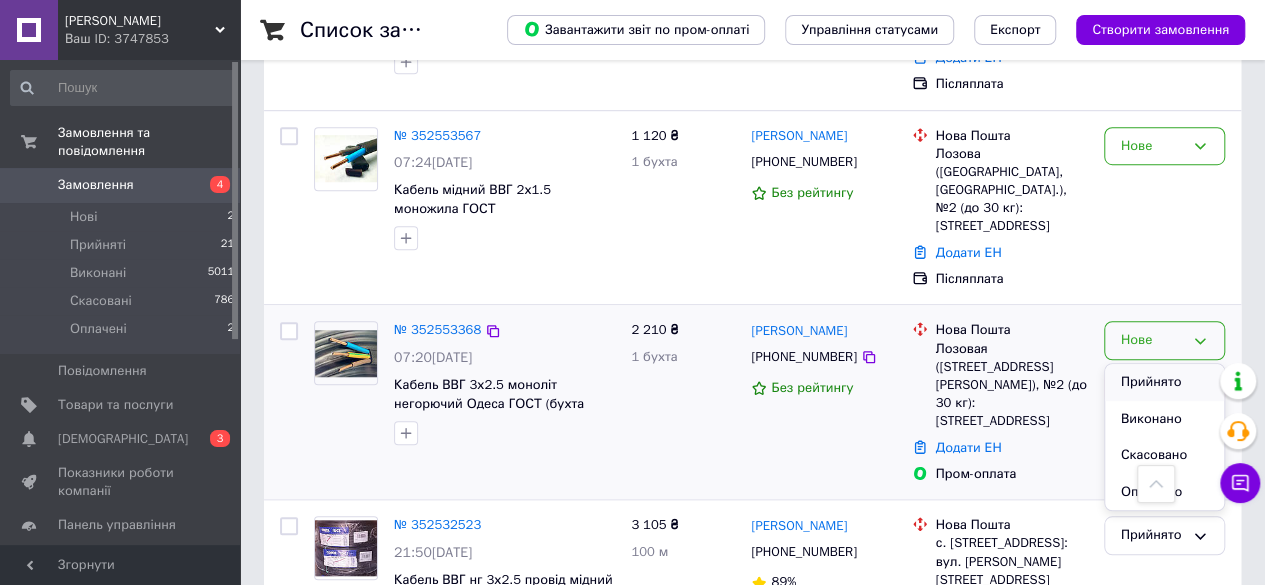 click on "Прийнято" at bounding box center (1164, 382) 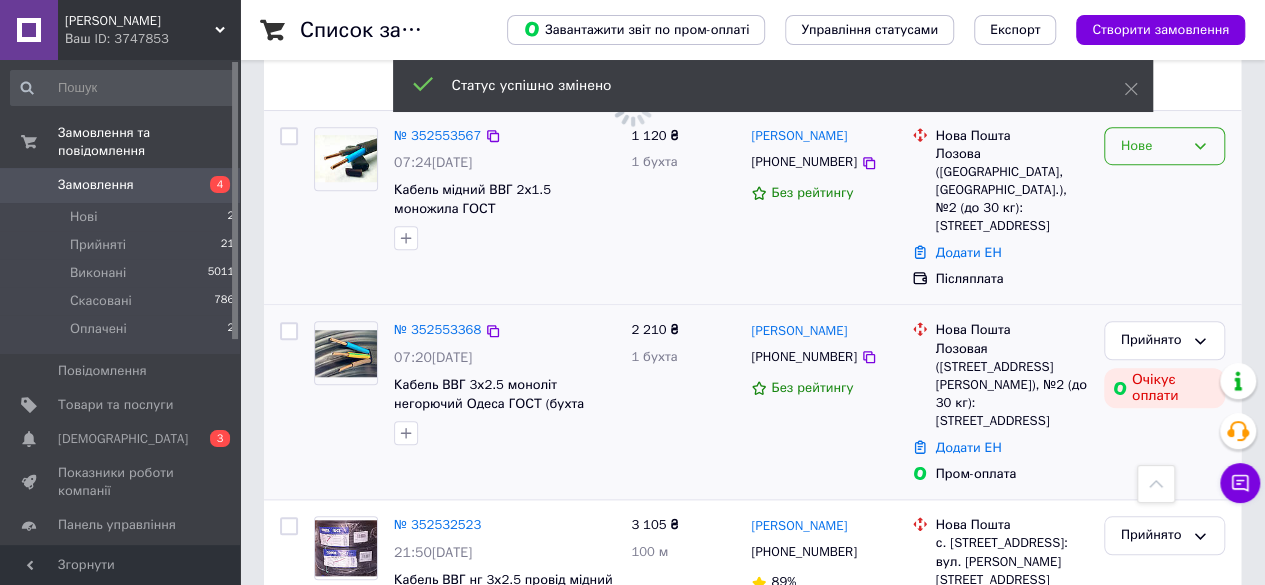 click on "Нове" at bounding box center (1152, 146) 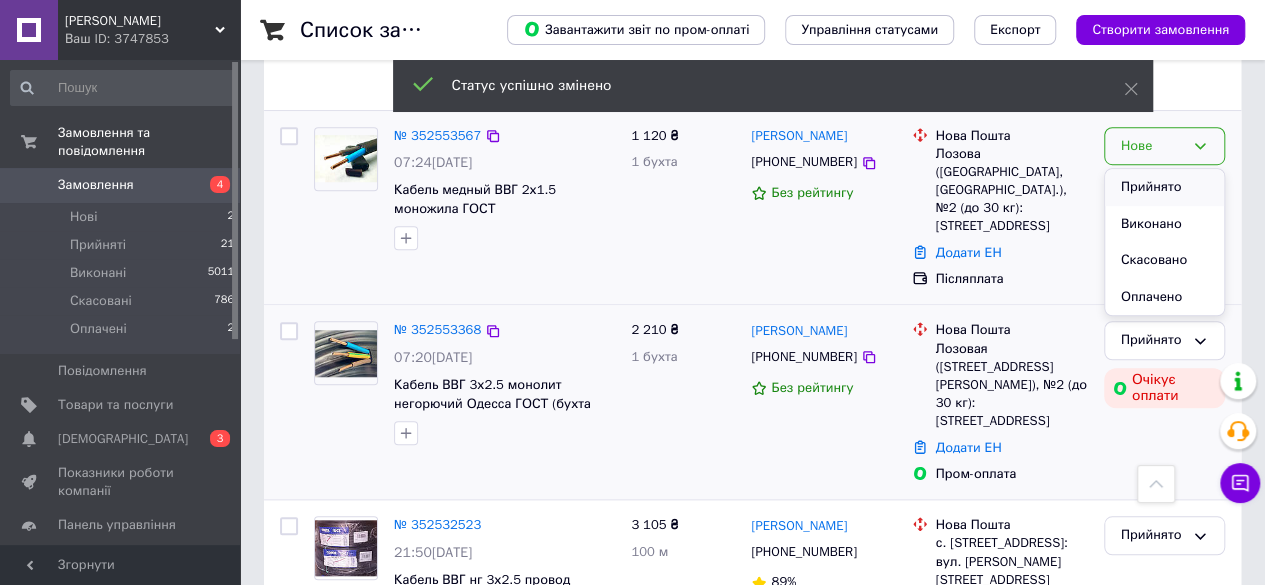 click on "Прийнято" at bounding box center (1164, 187) 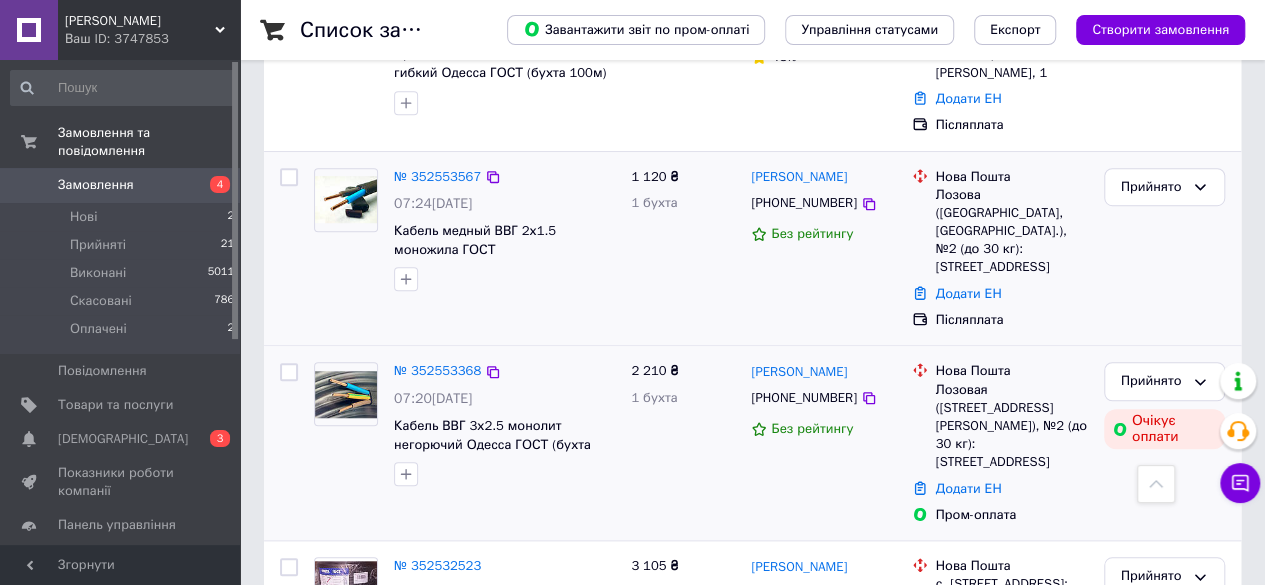 scroll, scrollTop: 589, scrollLeft: 0, axis: vertical 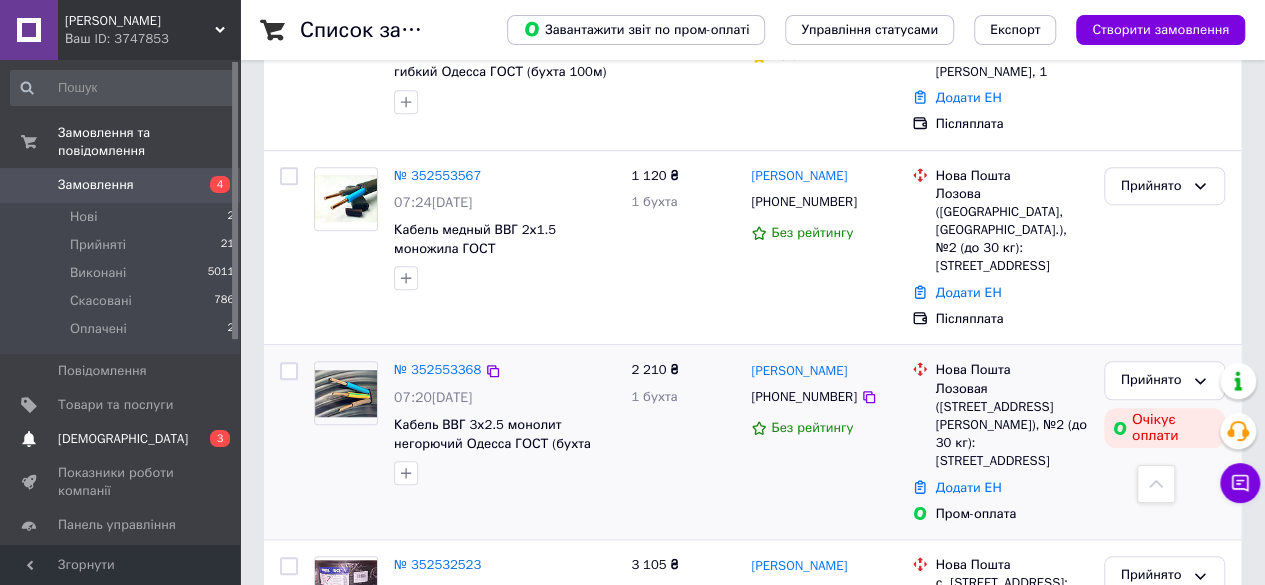 click on "[DEMOGRAPHIC_DATA]" at bounding box center [123, 439] 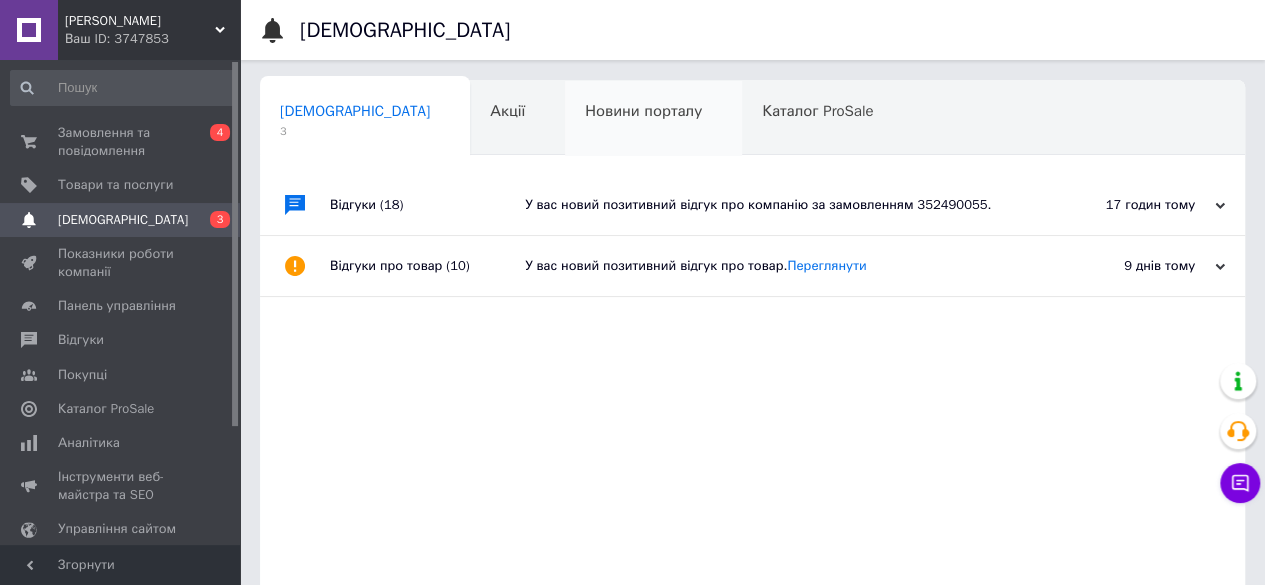 click on "Новини порталу" at bounding box center (643, 111) 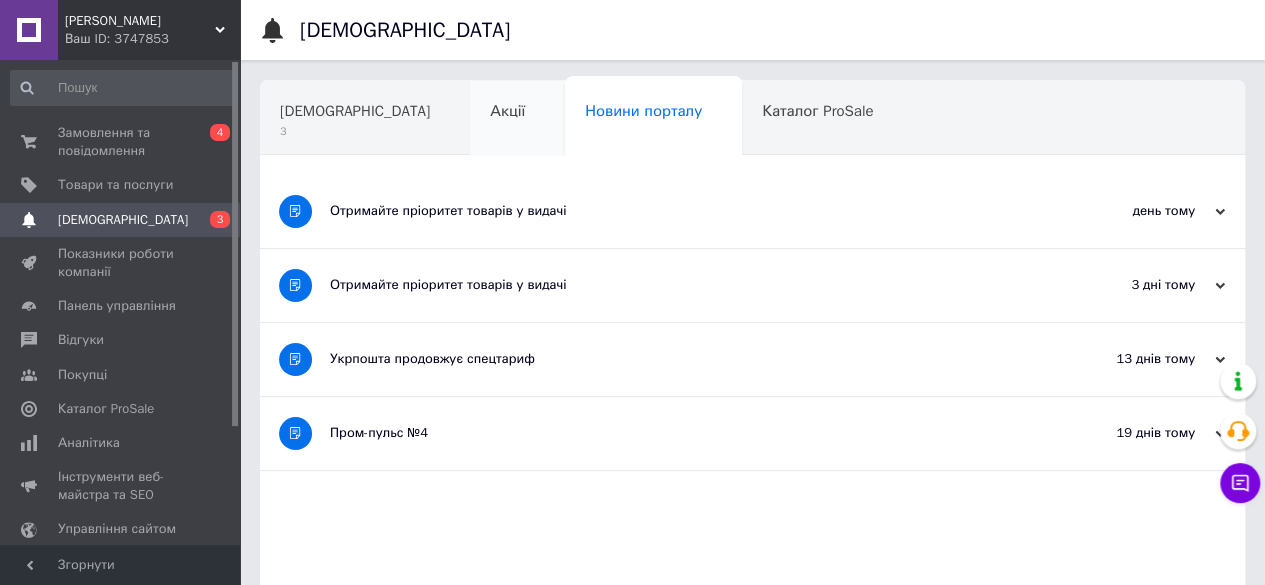 click on "Акції" at bounding box center (507, 111) 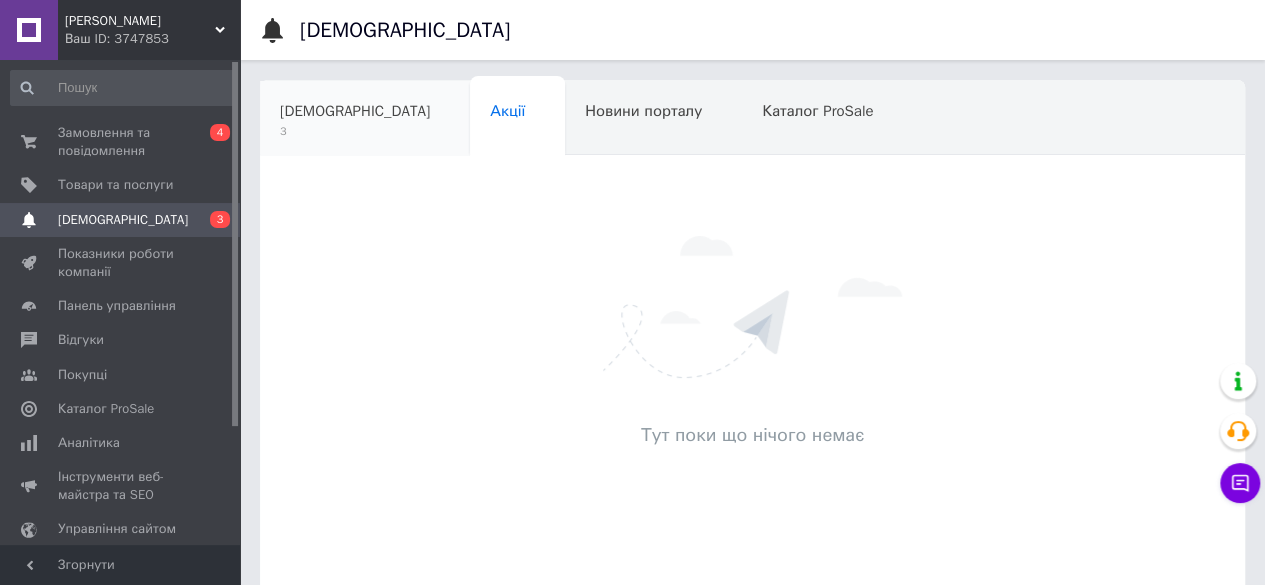 click on "[DEMOGRAPHIC_DATA] 3" at bounding box center (365, 119) 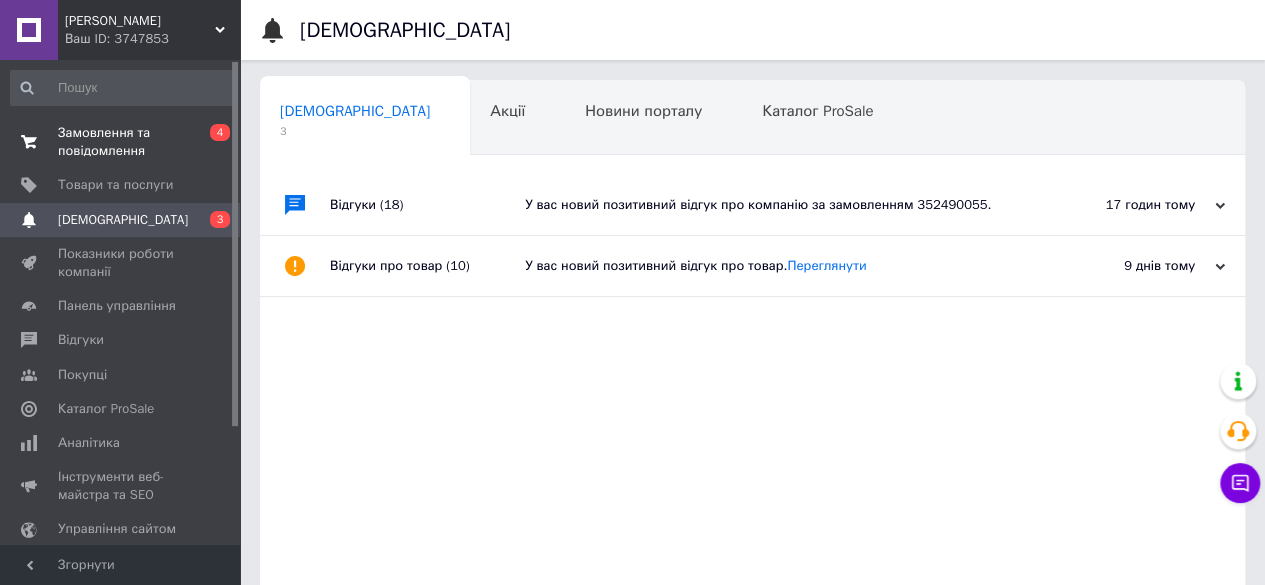 click on "Замовлення та повідомлення" at bounding box center (121, 142) 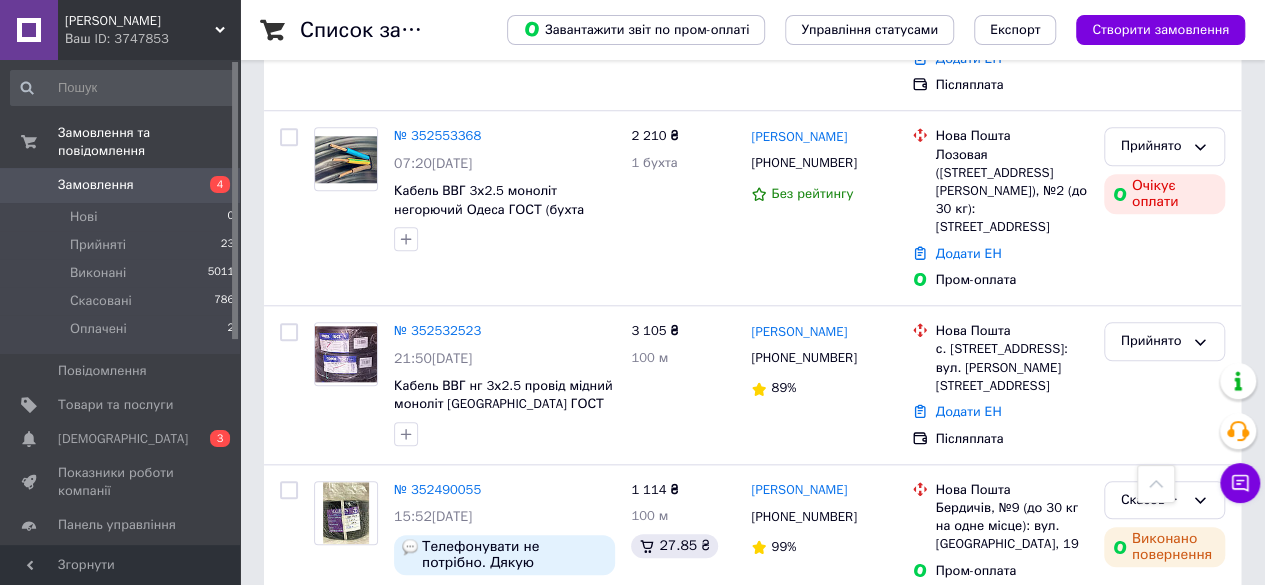 scroll, scrollTop: 822, scrollLeft: 0, axis: vertical 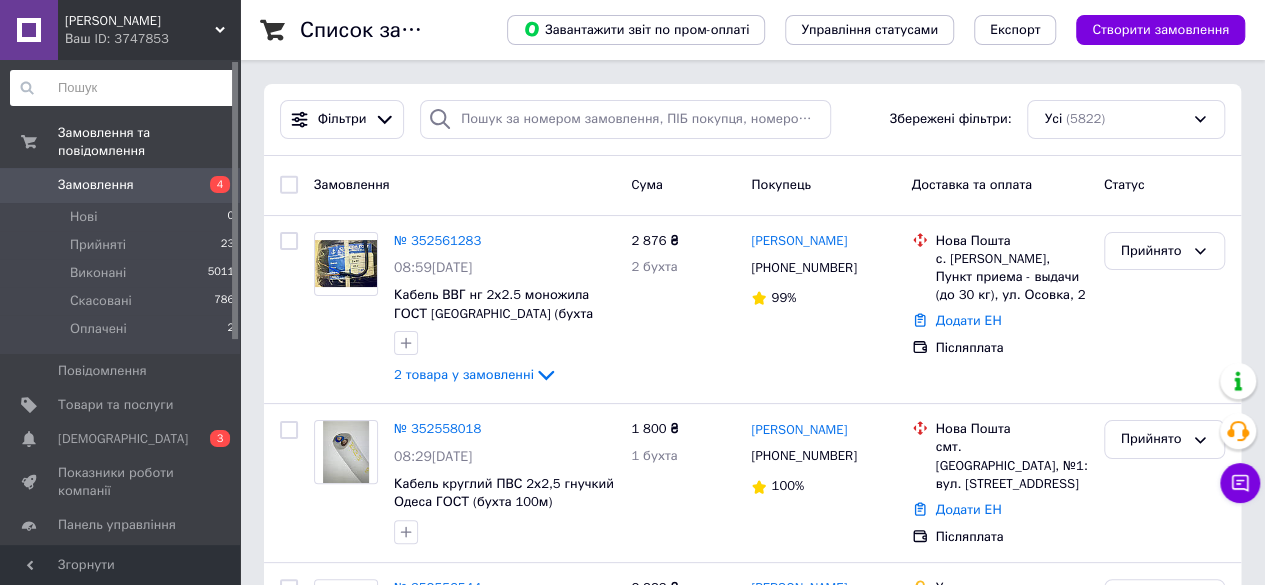 click at bounding box center [123, 88] 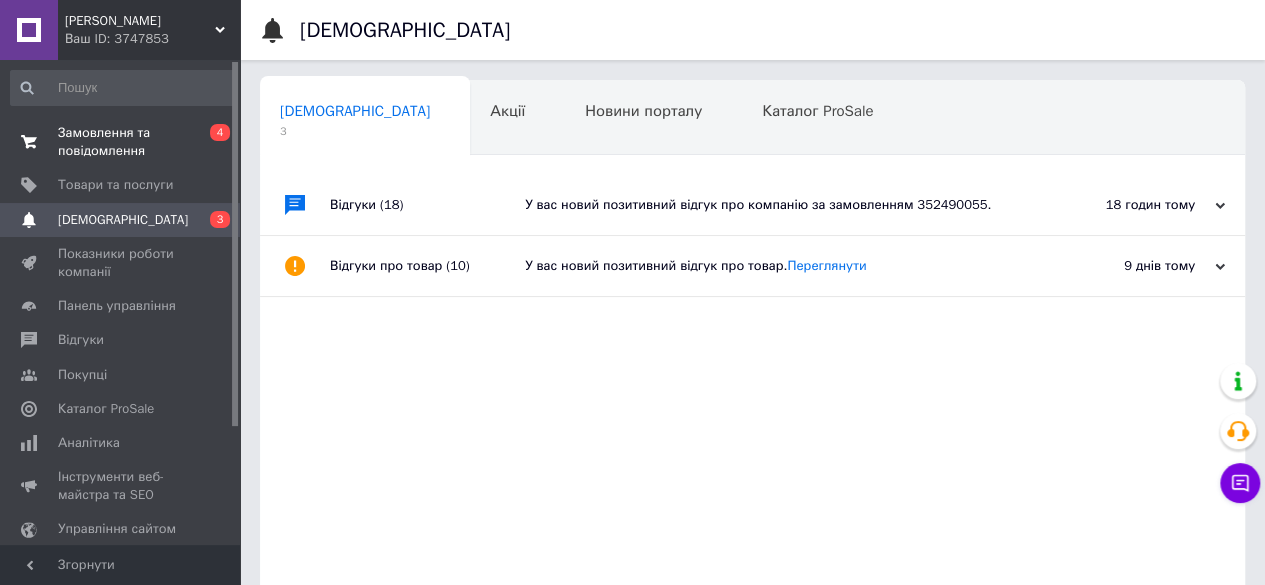 click on "Замовлення та повідомлення" at bounding box center [121, 142] 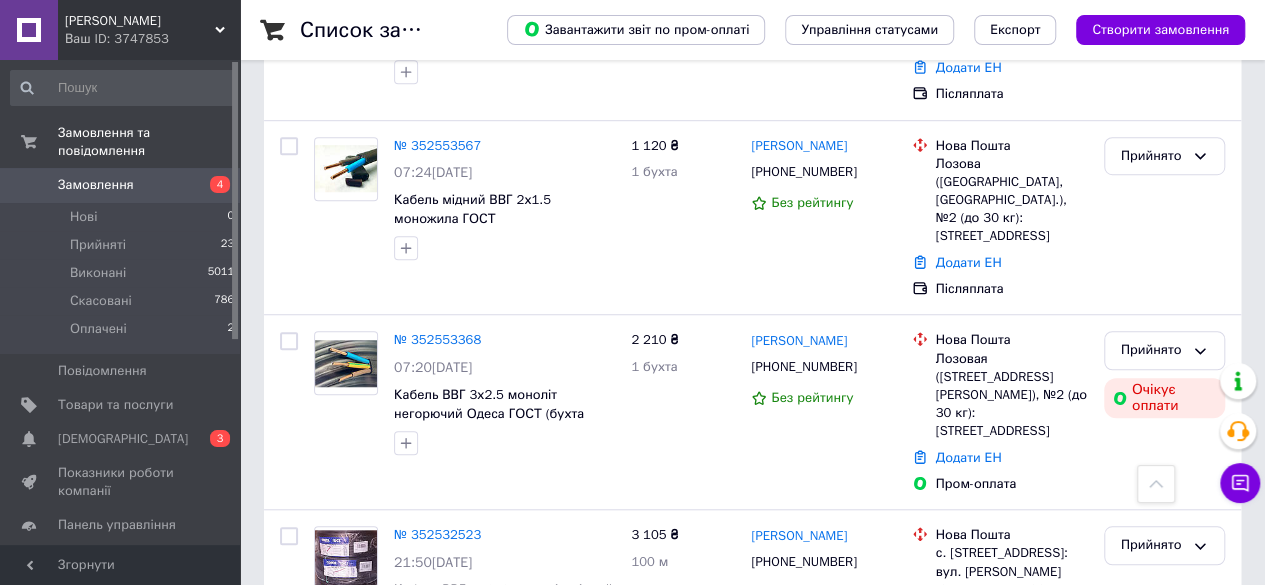 scroll, scrollTop: 621, scrollLeft: 0, axis: vertical 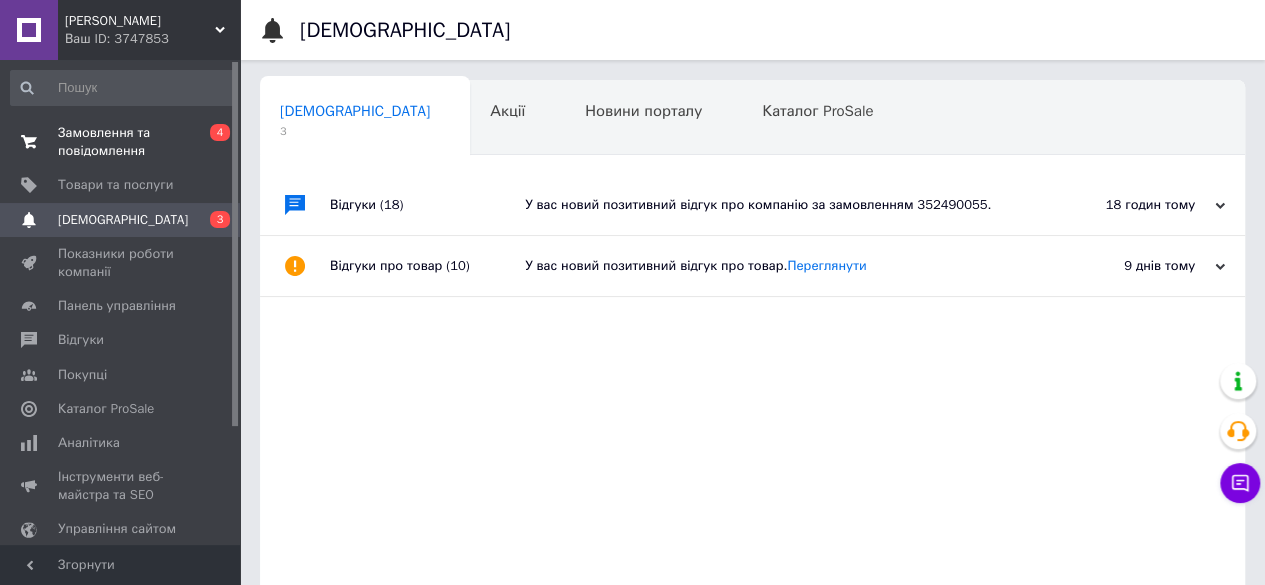 click on "Замовлення та повідомлення" at bounding box center [121, 142] 